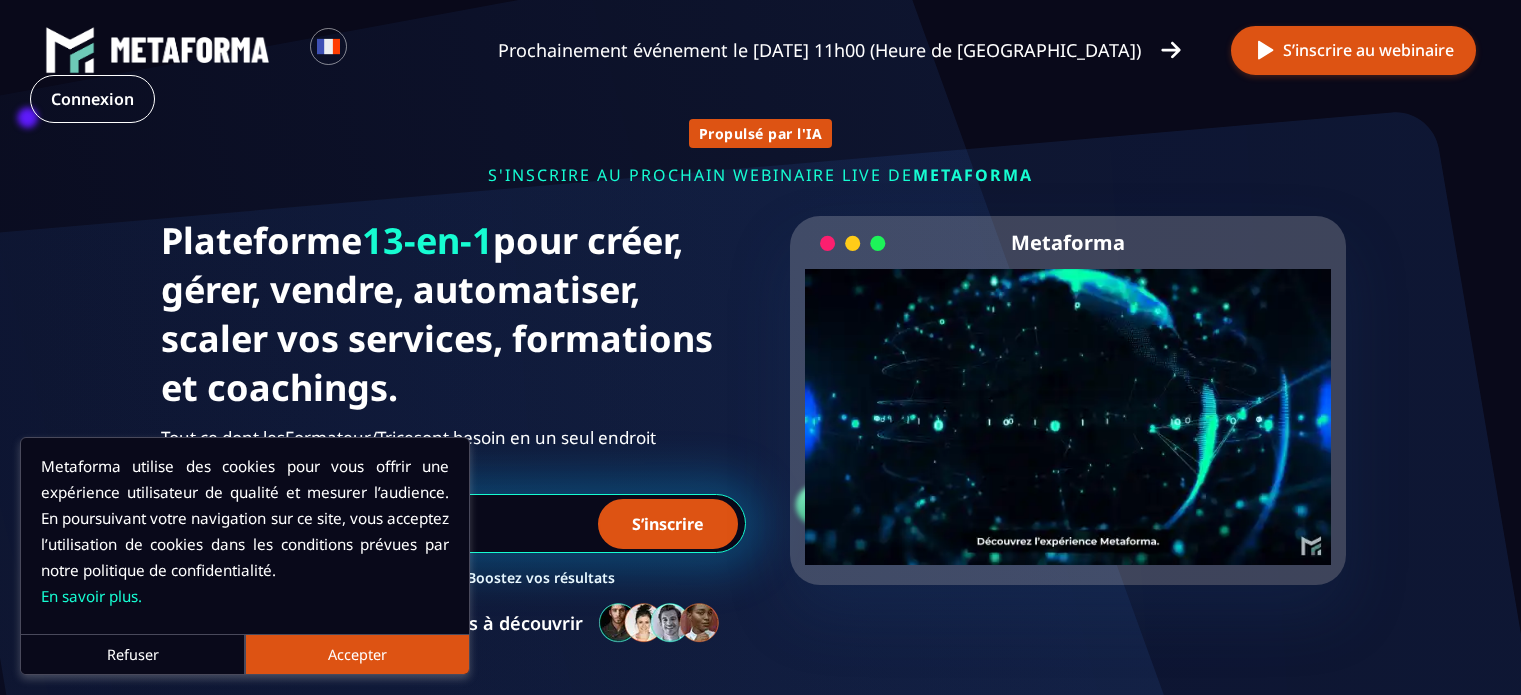 click on "Accepter" at bounding box center [357, 654] 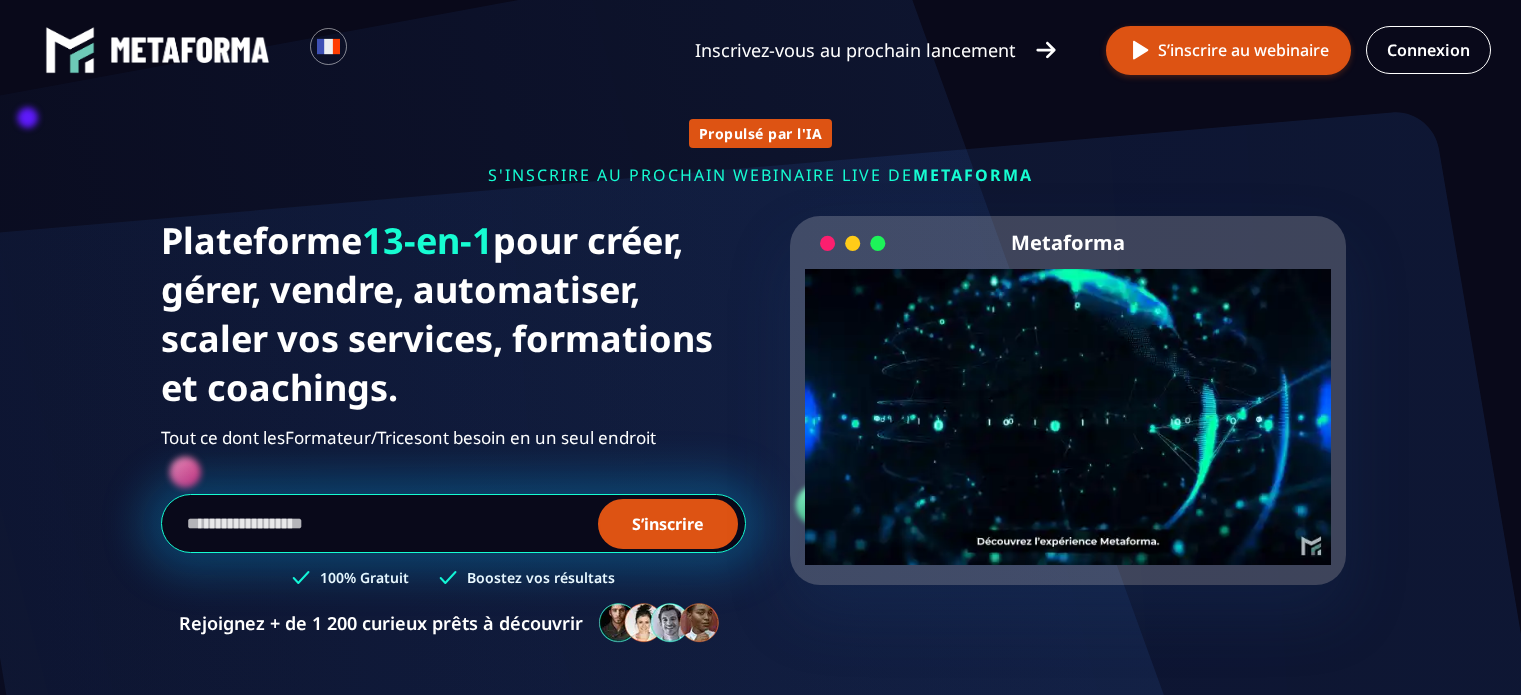 scroll, scrollTop: 0, scrollLeft: 0, axis: both 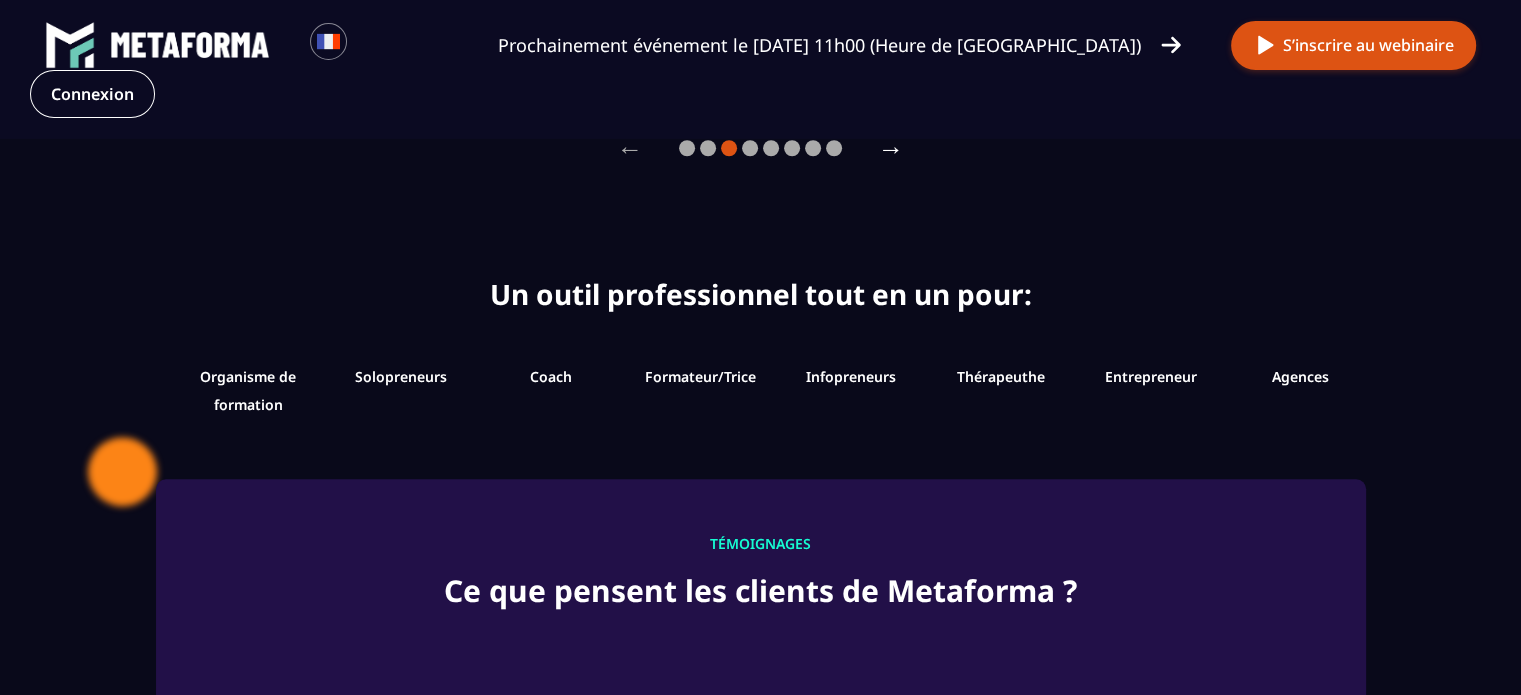 click on "→" at bounding box center [891, 148] 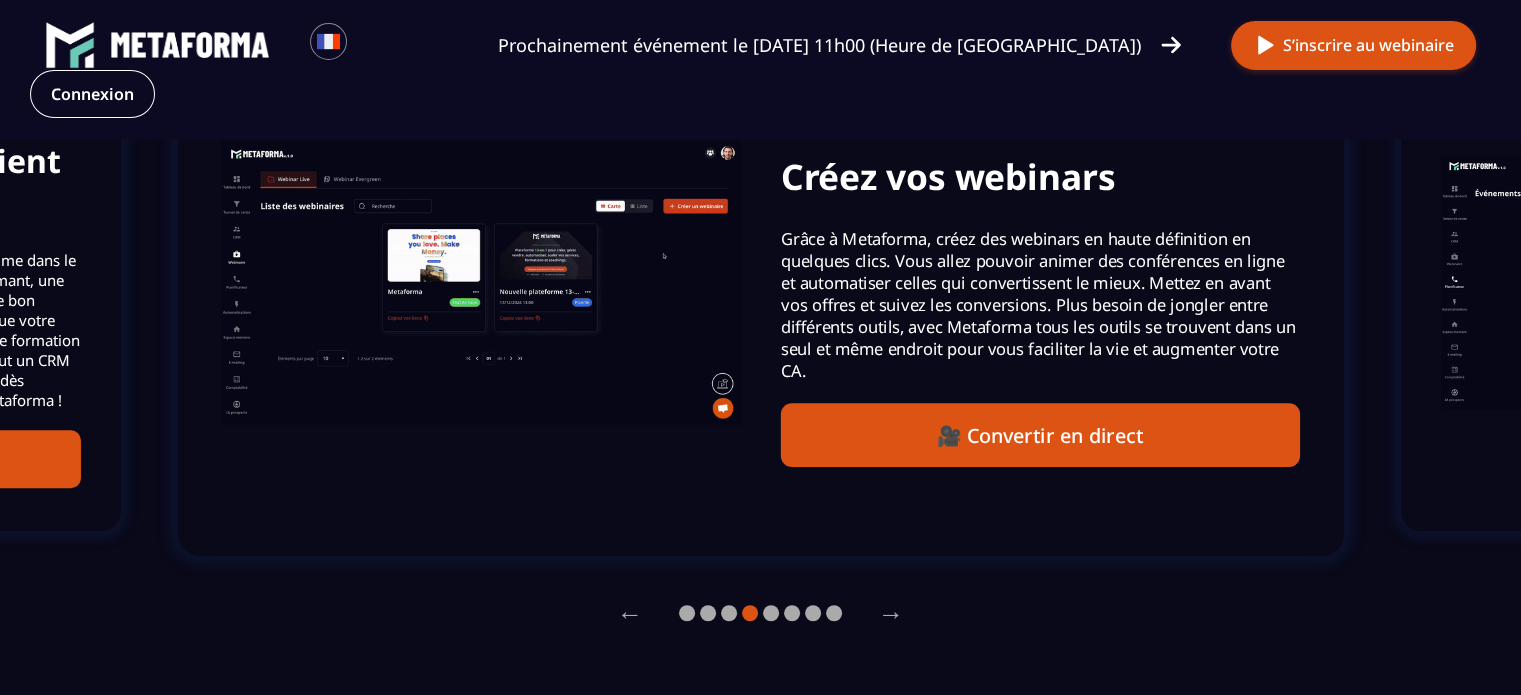scroll, scrollTop: 1500, scrollLeft: 0, axis: vertical 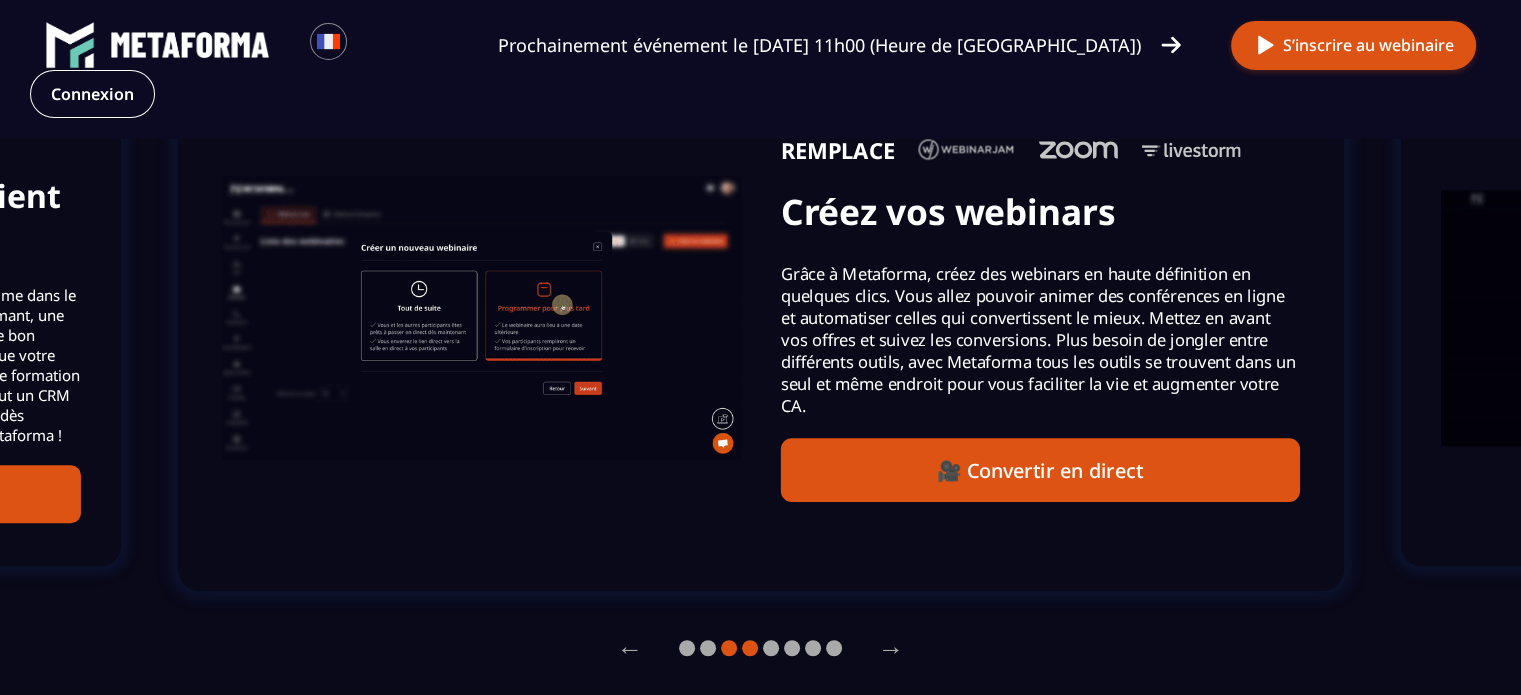click 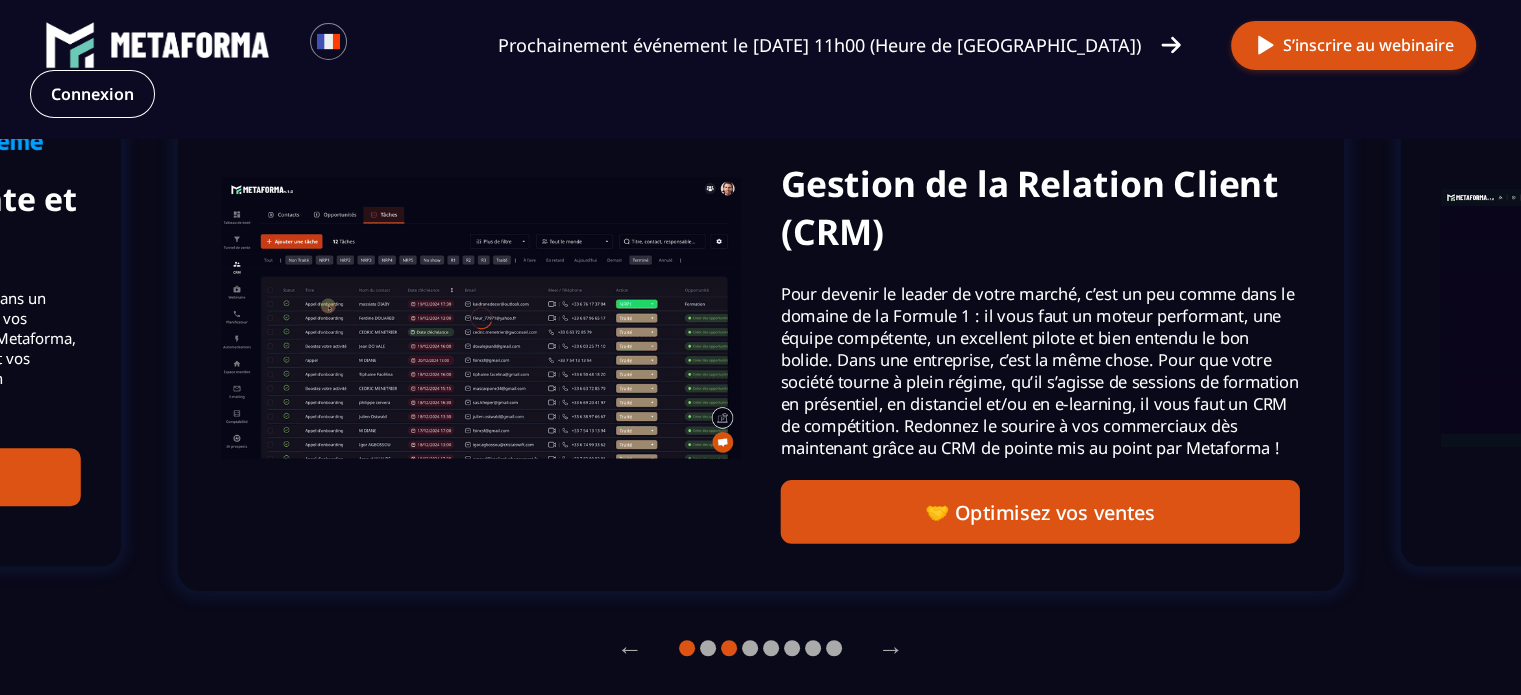 click 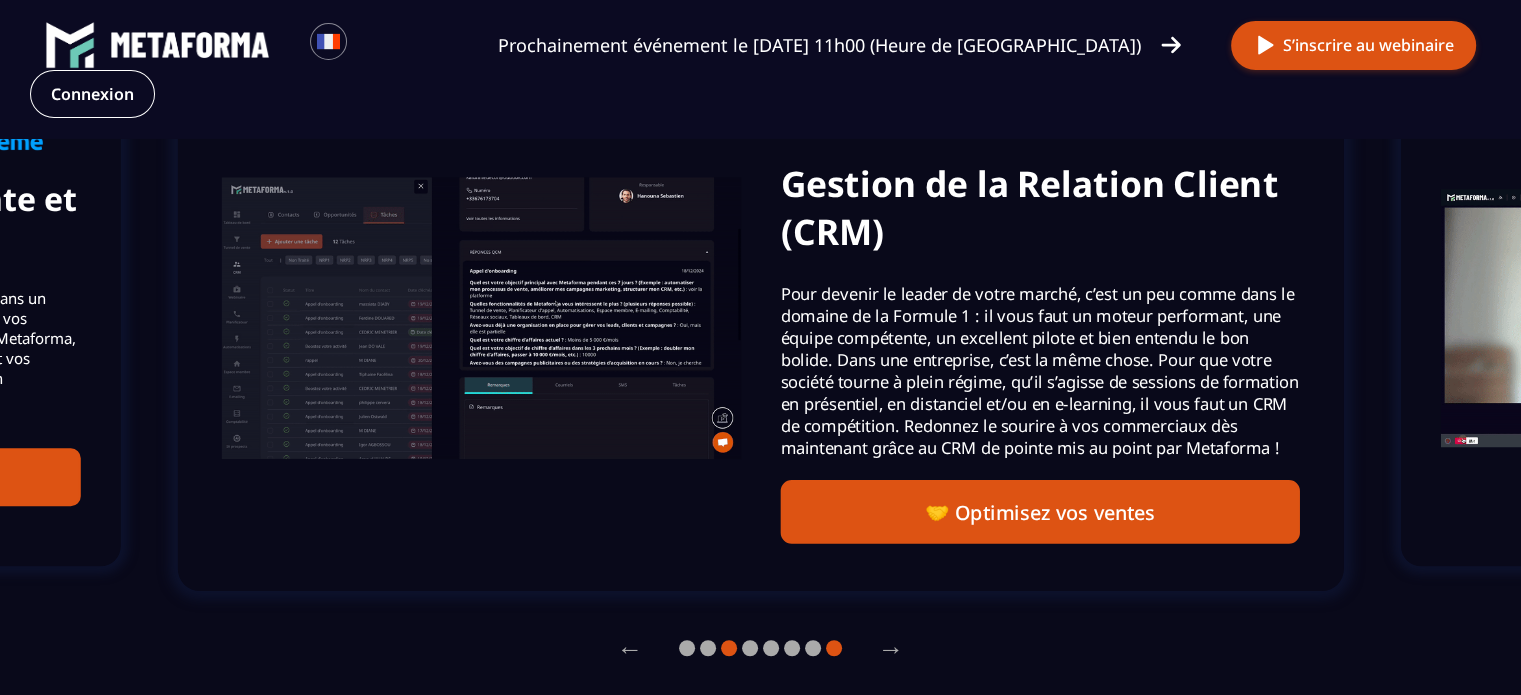 click 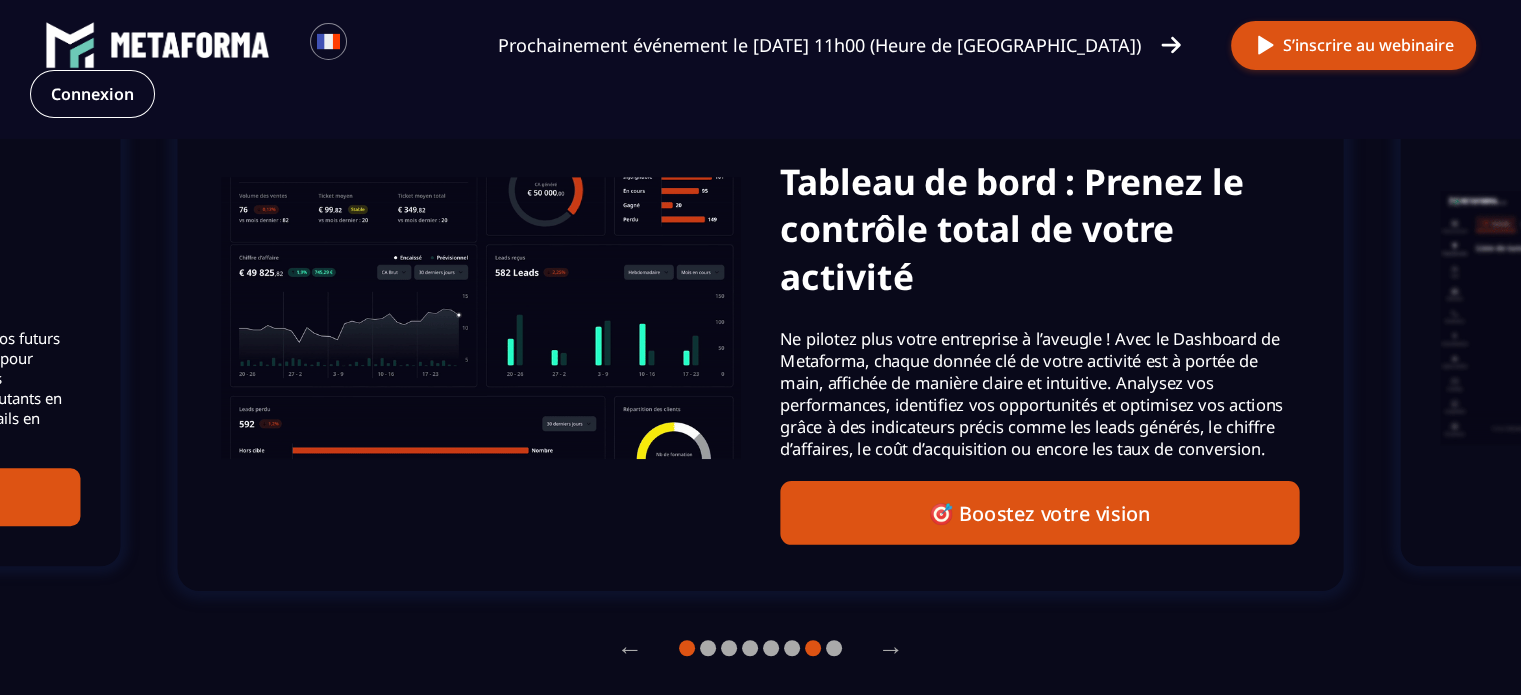 click 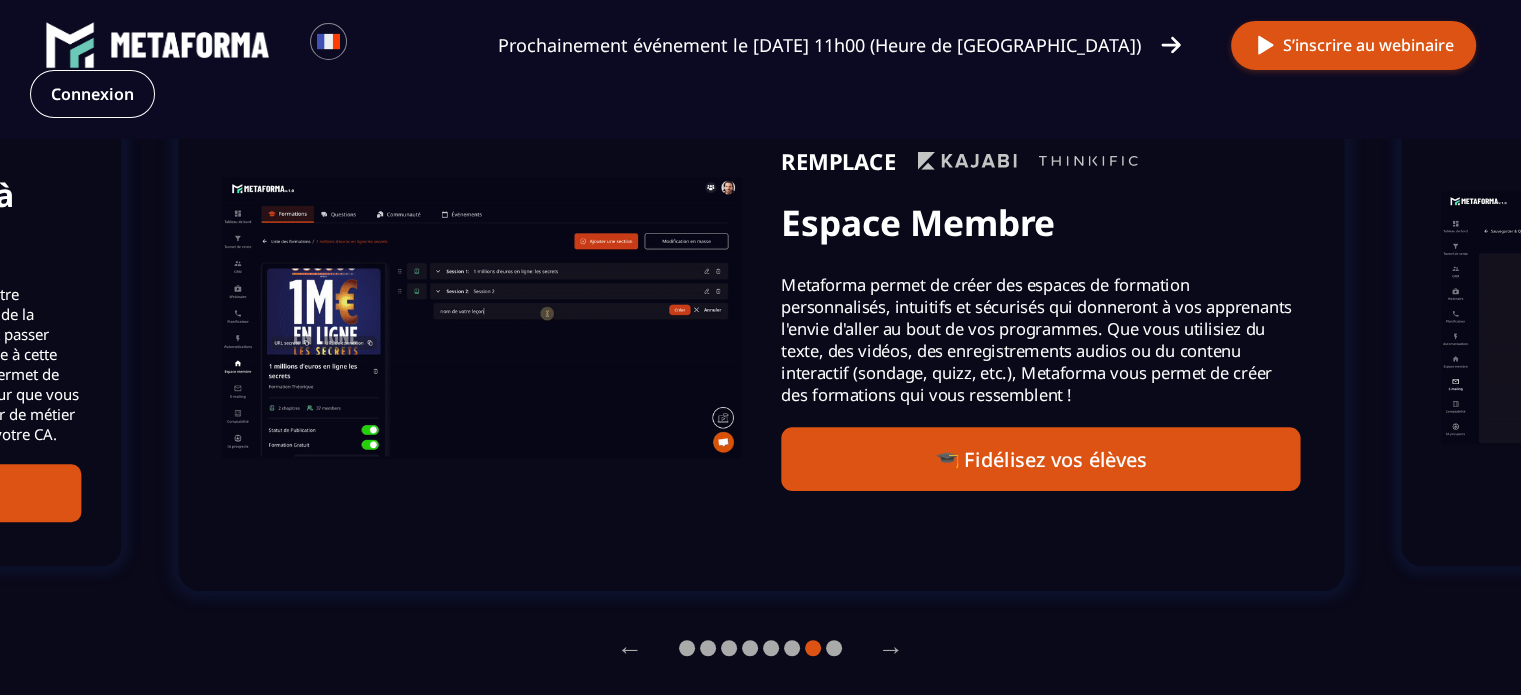 click at bounding box center [190, 45] 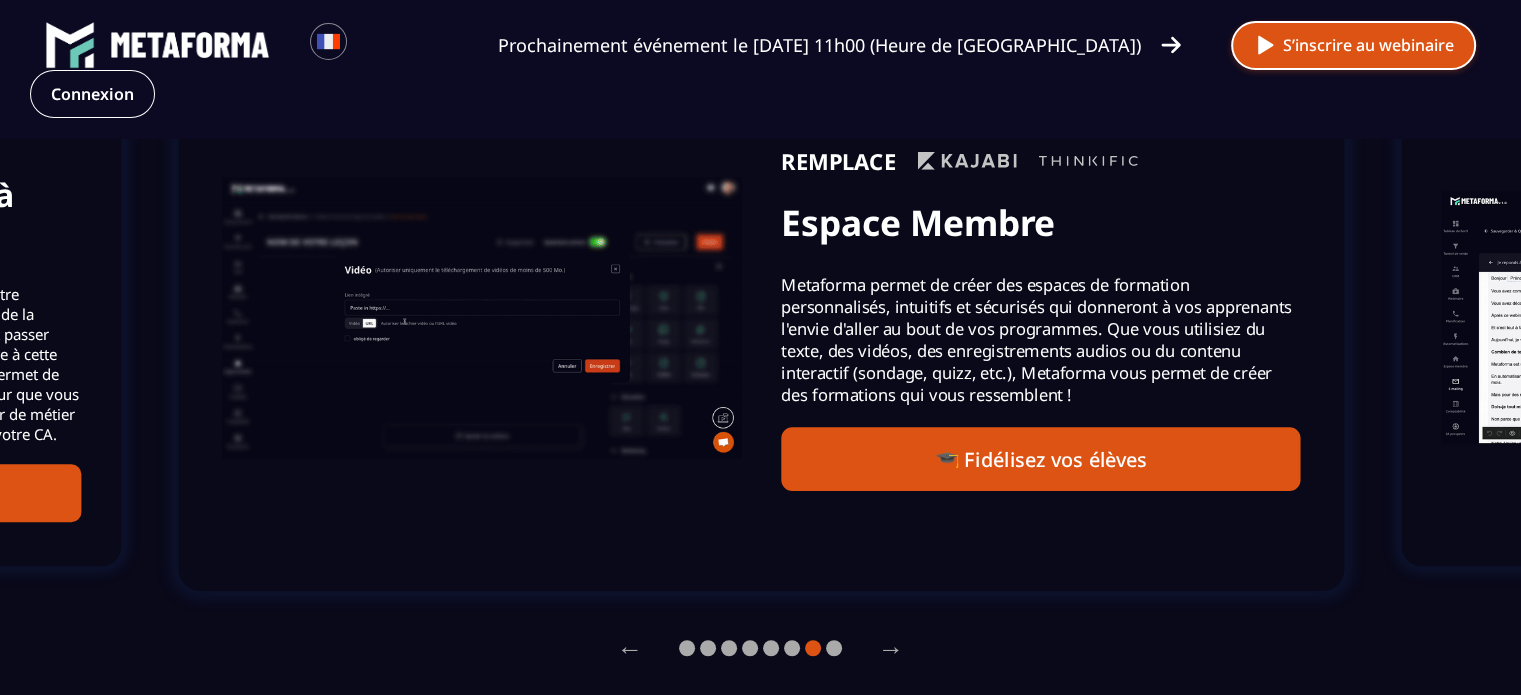 click on "S’inscrire au webinaire" at bounding box center (1353, 45) 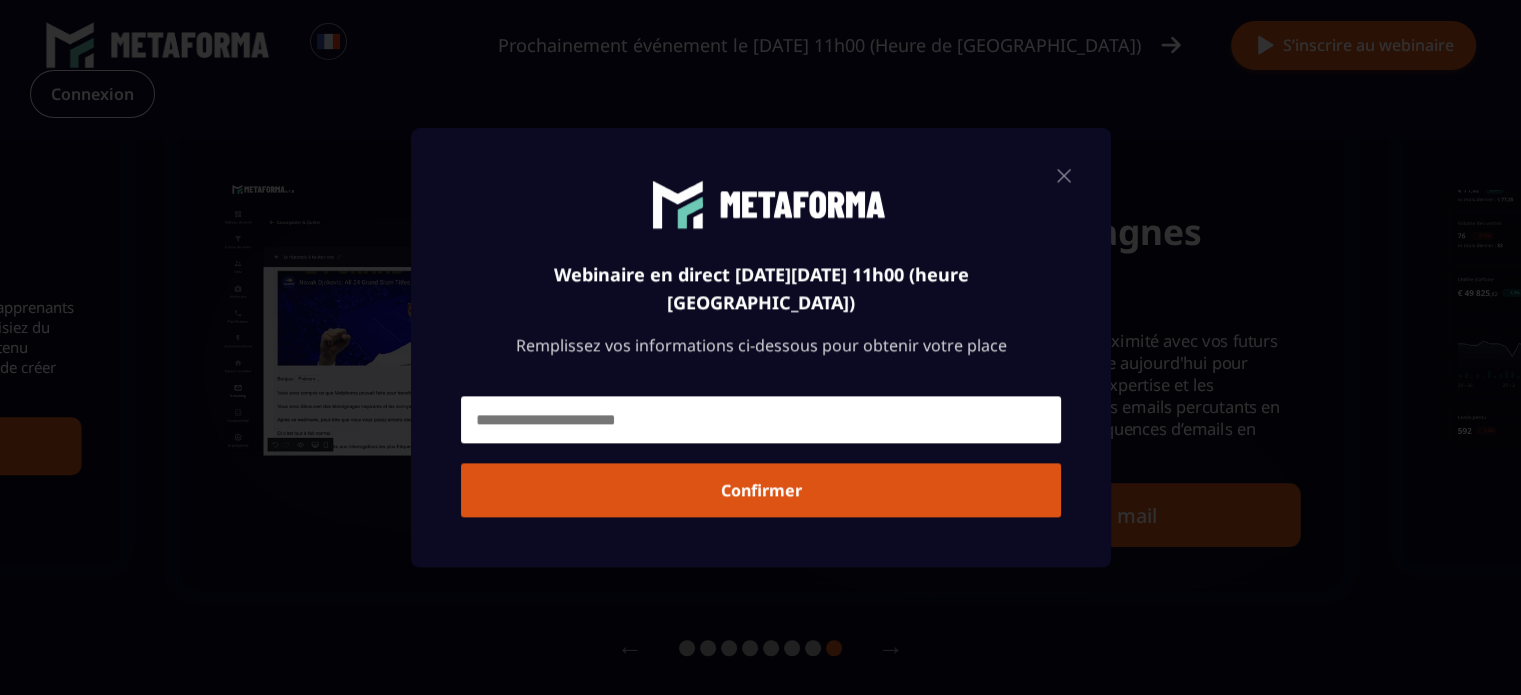 click at bounding box center [1064, 175] 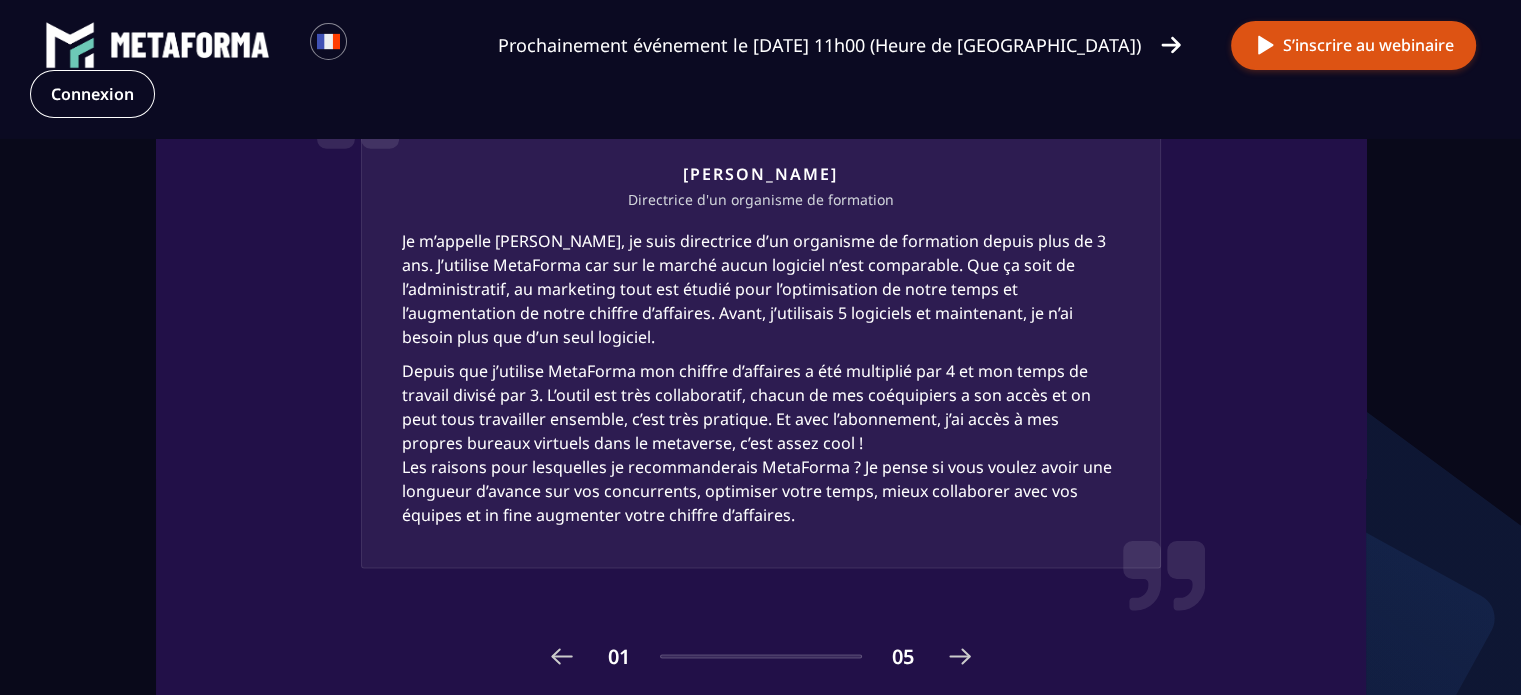 scroll, scrollTop: 3100, scrollLeft: 0, axis: vertical 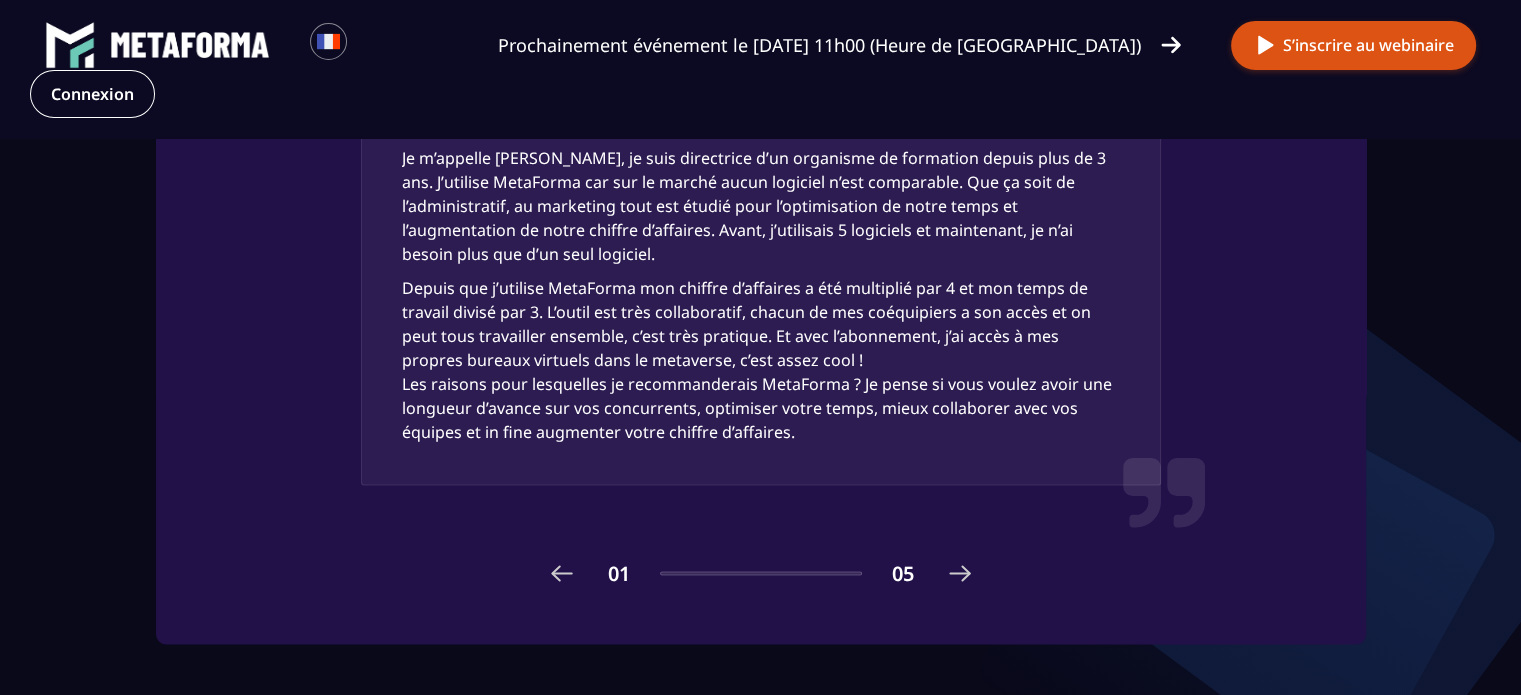 click at bounding box center [960, 573] 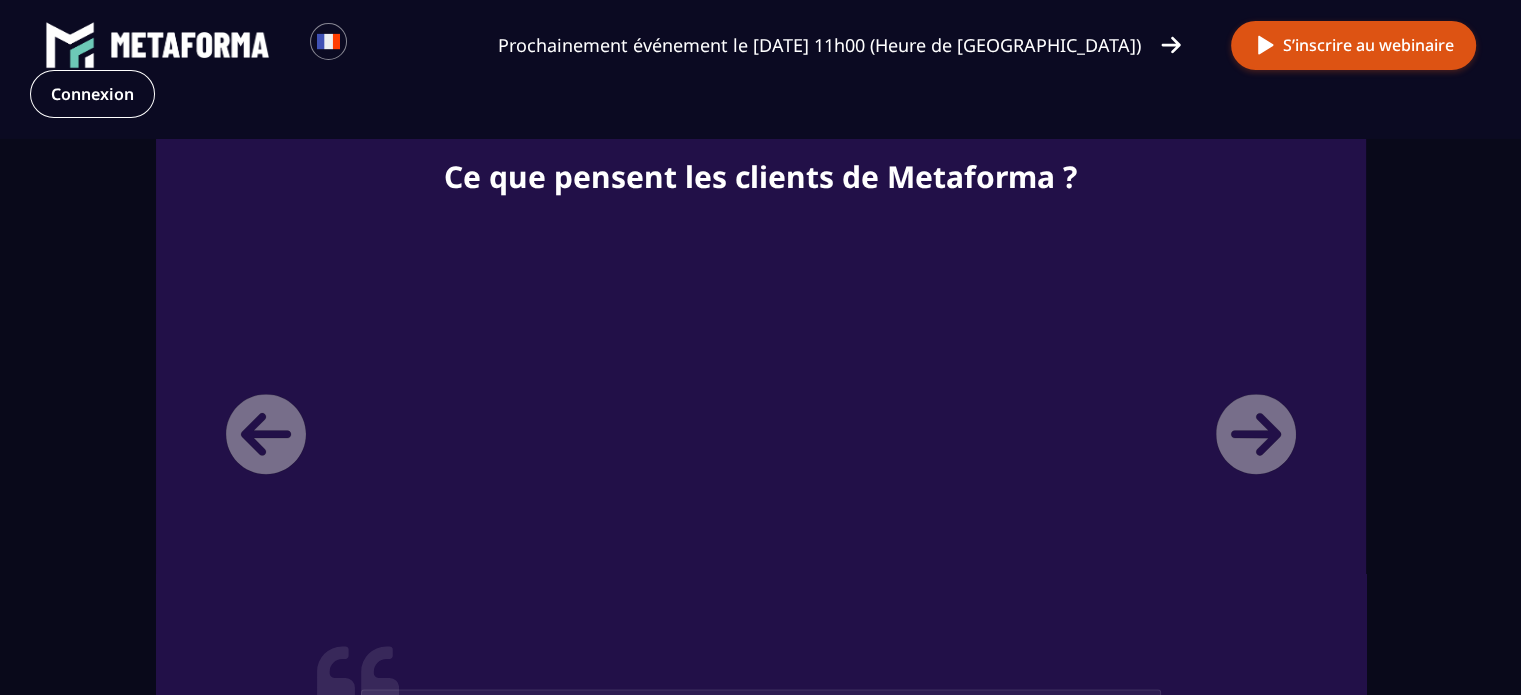 scroll, scrollTop: 2400, scrollLeft: 0, axis: vertical 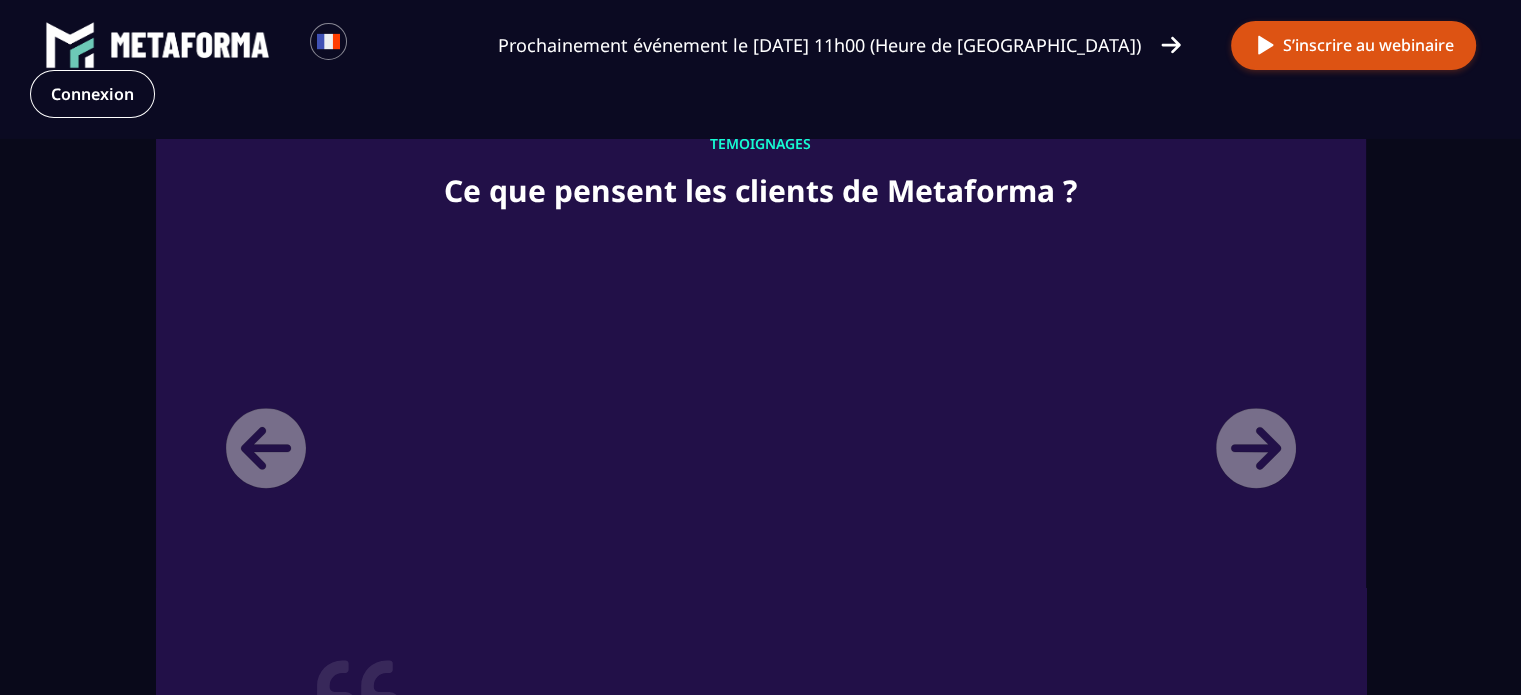 click on "Mickael Photographe, vidéaste & formateur indépendant Mickael, photographe, vidéaste mais aussi formateur indépendant. J’utilise MetaForma depuis maintenant plusieurs mois. Pour mes deux activités, j’avais besoin d’un logiciel tout-en-un pour pouvoir créer mon site internet en quelques clics. Que ce soit pour mon travail de vidéographe, mon travail de photographe. Et aussi et surtout, trouver un système d’acquisition qui soit complètement automatisé pour que chaque jour justement il puisse solliciter mes nouveaux clients.  À noter aussi que des experts nous accompagnent chaque mois avec de nouveaux tips, afin de nous aider à faire croître notre chiffre d’affaires. Et ça, ça n’a tout simplement aucun prix.." 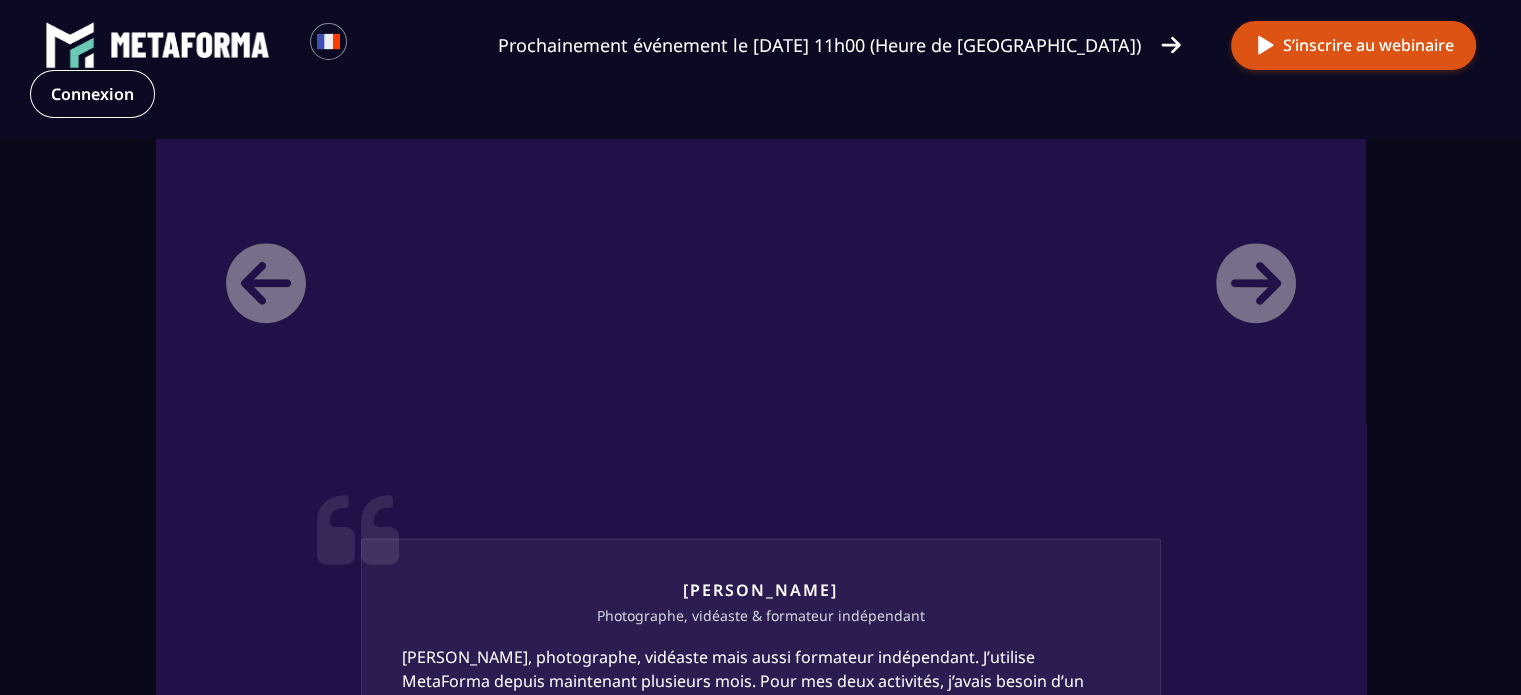 scroll, scrollTop: 2600, scrollLeft: 0, axis: vertical 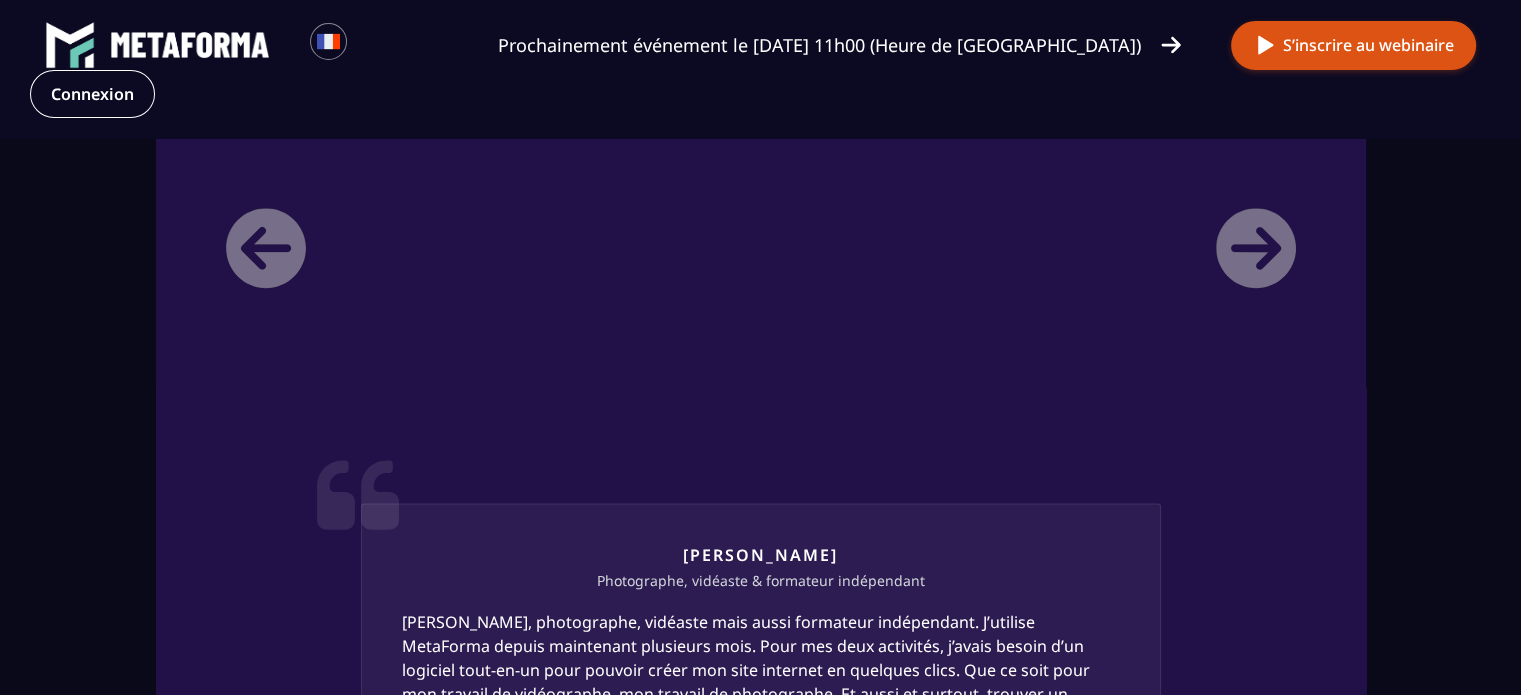 click on "Mickael Photographe, vidéaste & formateur indépendant Mickael, photographe, vidéaste mais aussi formateur indépendant. J’utilise MetaForma depuis maintenant plusieurs mois. Pour mes deux activités, j’avais besoin d’un logiciel tout-en-un pour pouvoir créer mon site internet en quelques clics. Que ce soit pour mon travail de vidéographe, mon travail de photographe. Et aussi et surtout, trouver un système d’acquisition qui soit complètement automatisé pour que chaque jour justement il puisse solliciter mes nouveaux clients.  À noter aussi que des experts nous accompagnent chaque mois avec de nouveaux tips, afin de nous aider à faire croître notre chiffre d’affaires. Et ça, ça n’a tout simplement aucun prix.." at bounding box center (761, 545) 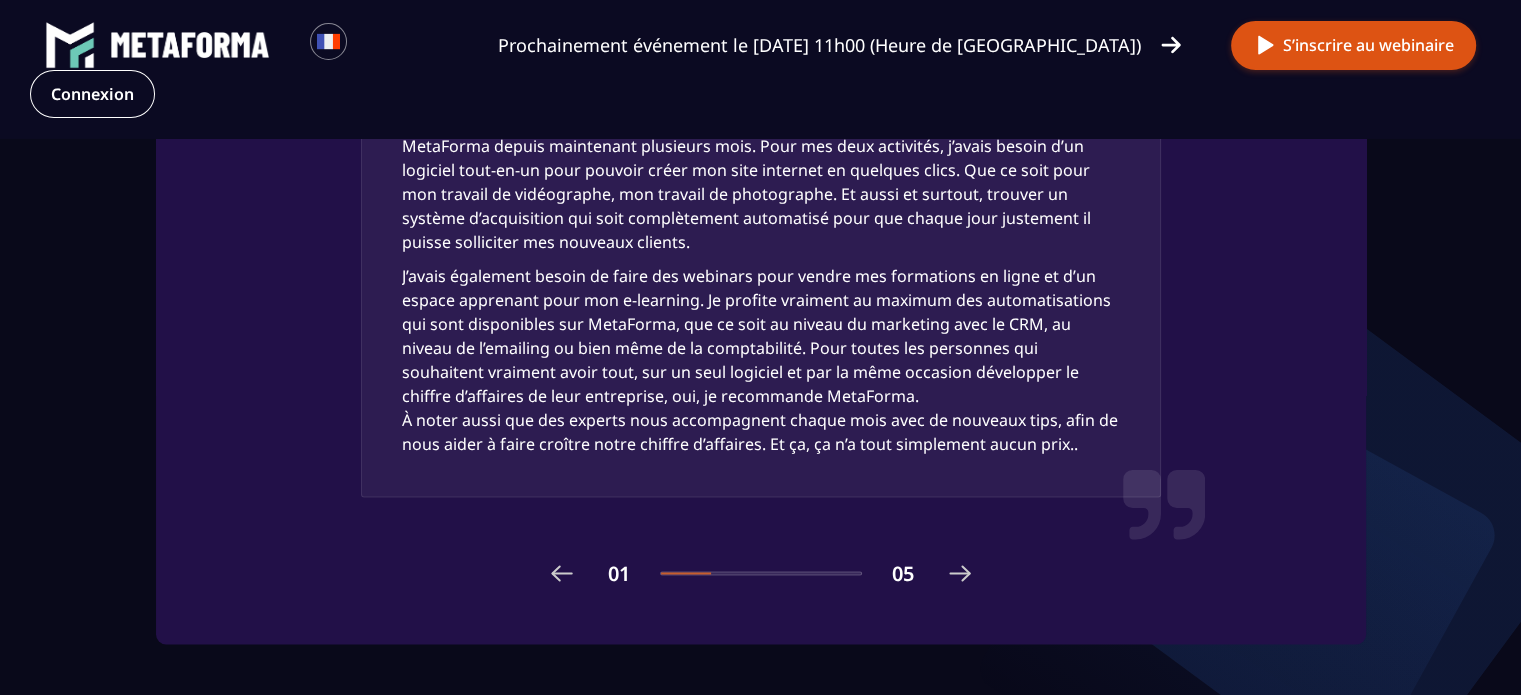 scroll, scrollTop: 3200, scrollLeft: 0, axis: vertical 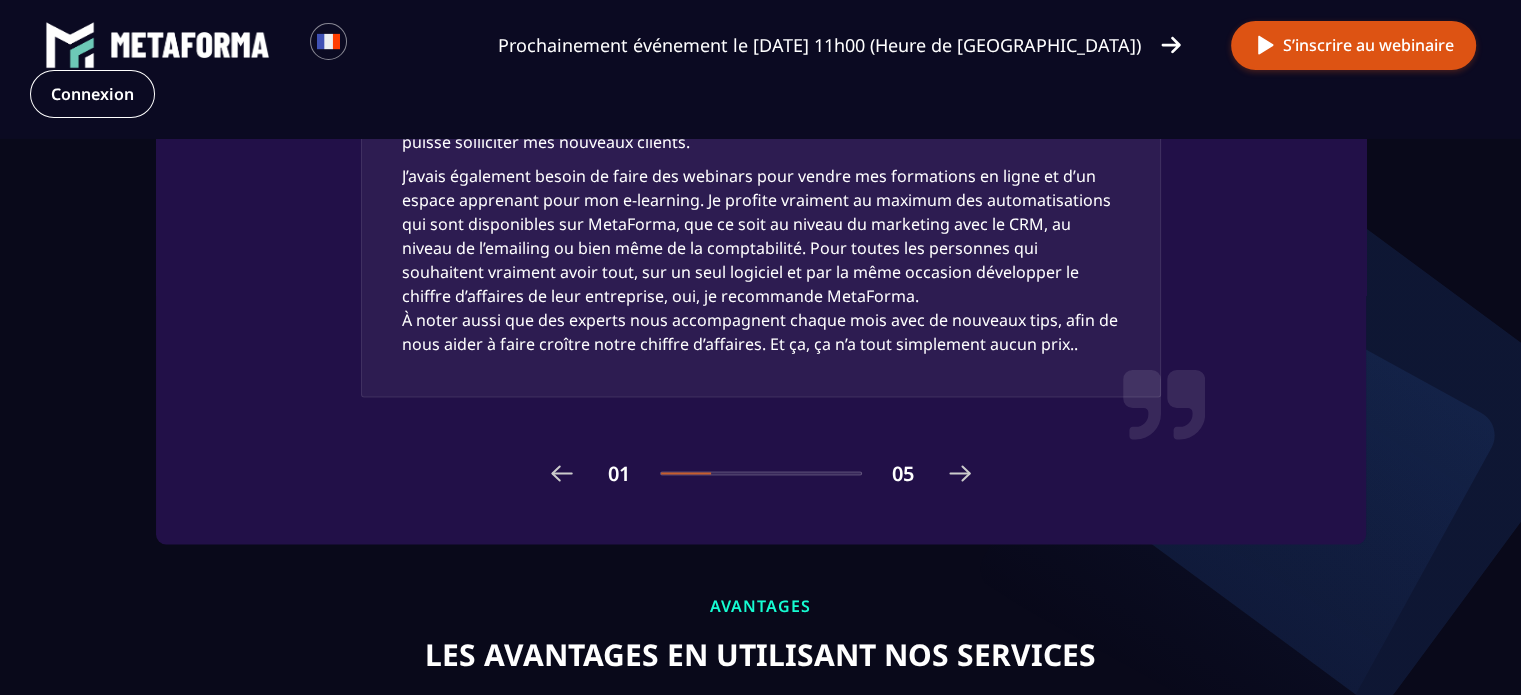 click at bounding box center (960, 473) 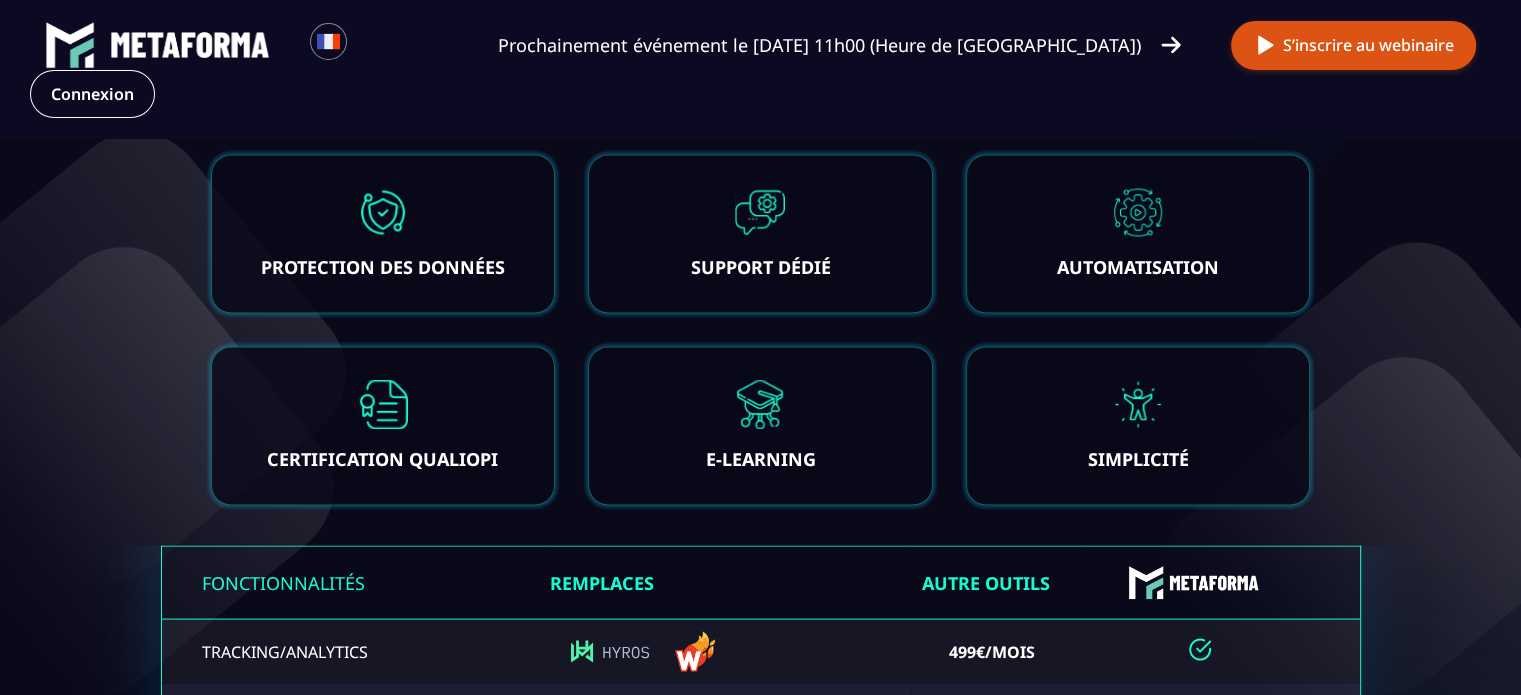 scroll, scrollTop: 4000, scrollLeft: 0, axis: vertical 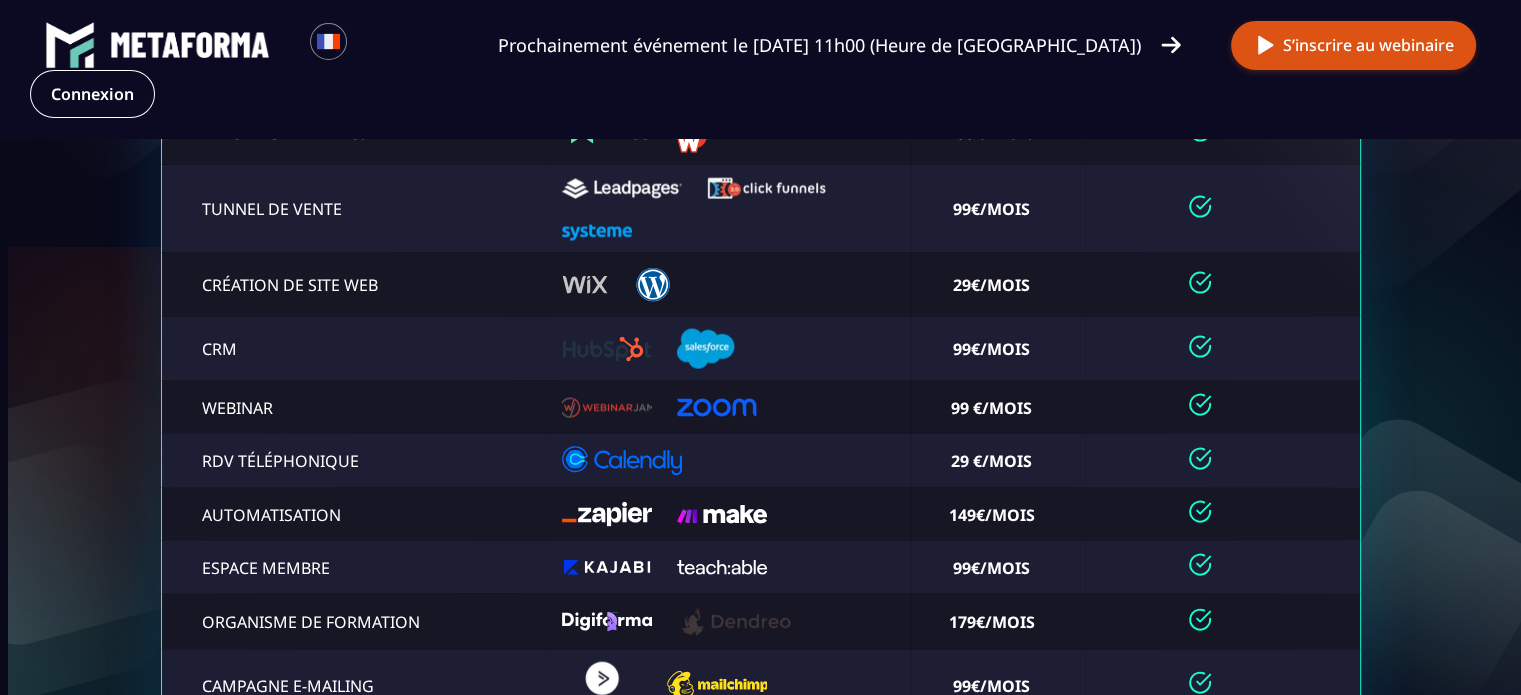 click at bounding box center (1301, 6) 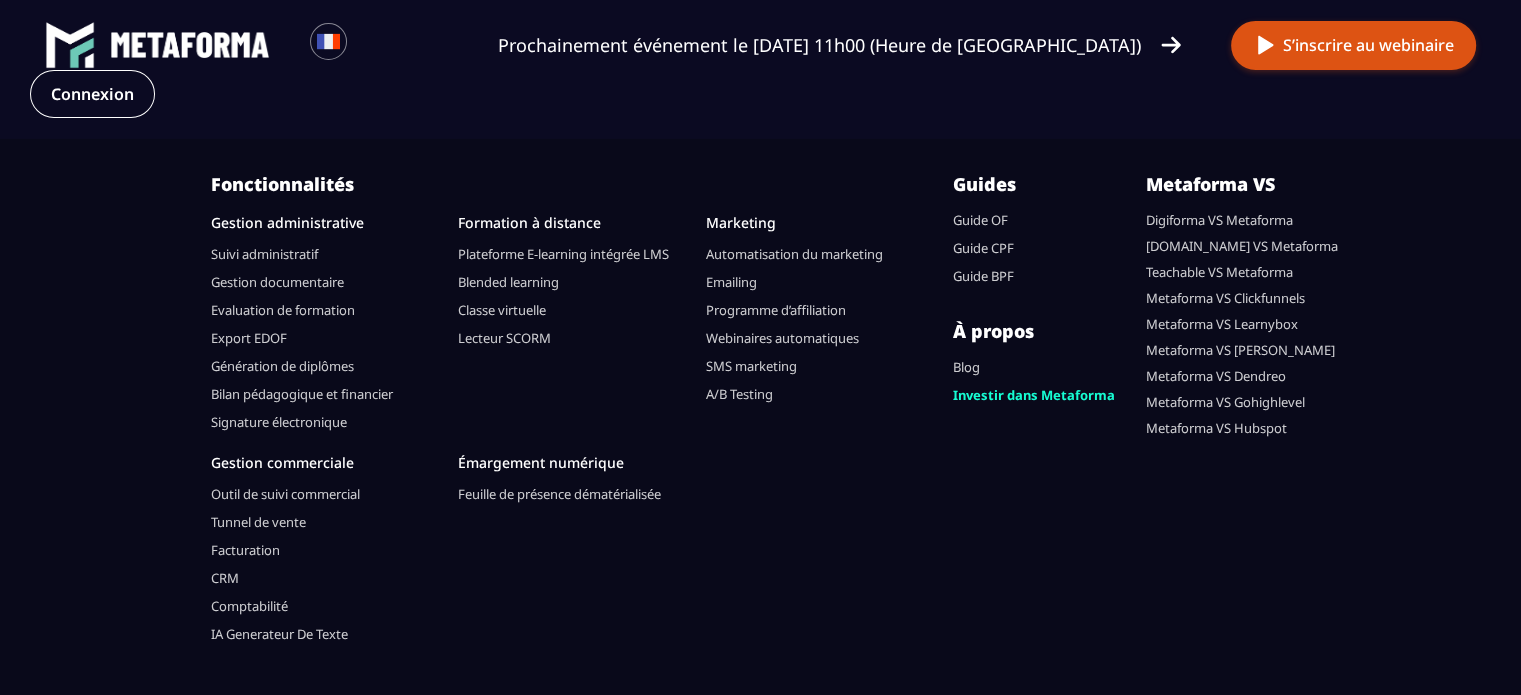 scroll, scrollTop: 7223, scrollLeft: 0, axis: vertical 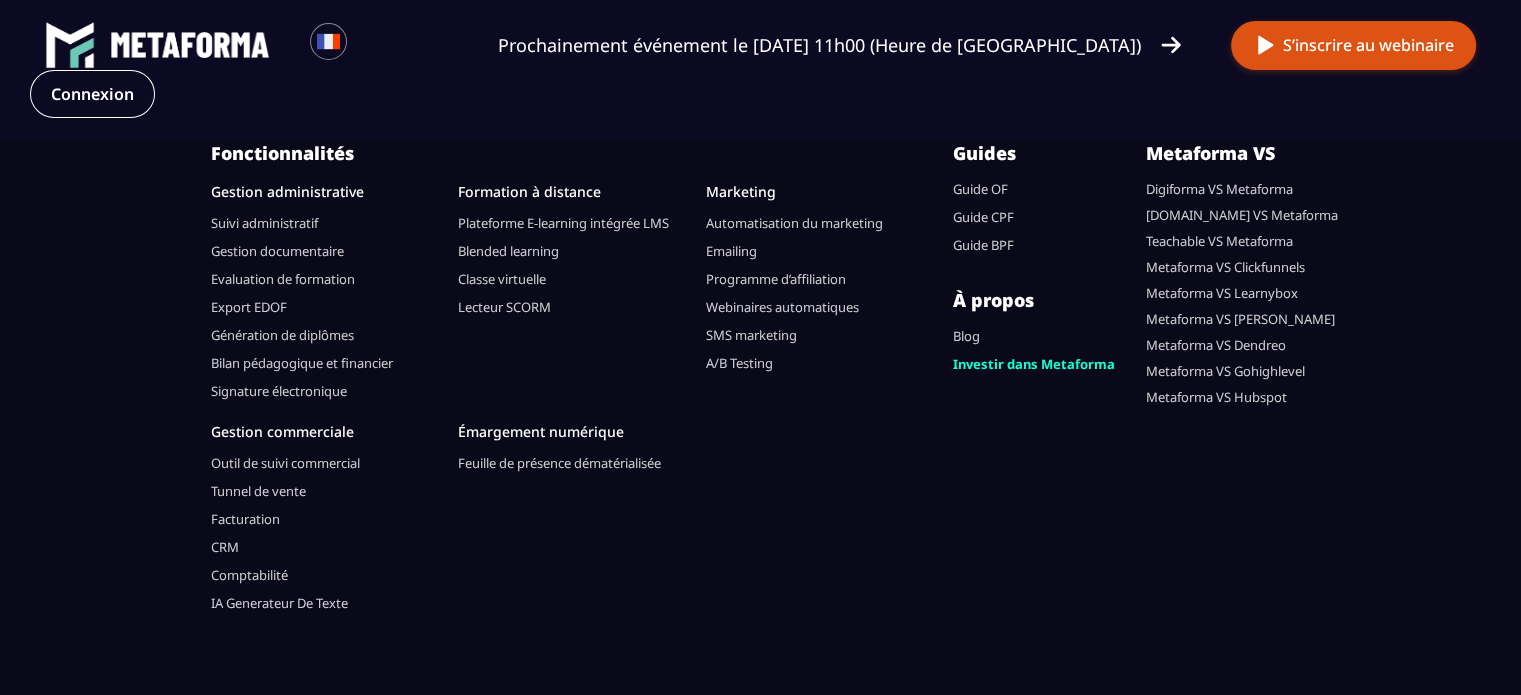 click on "Metaforma VS Hubspot" at bounding box center [1216, 397] 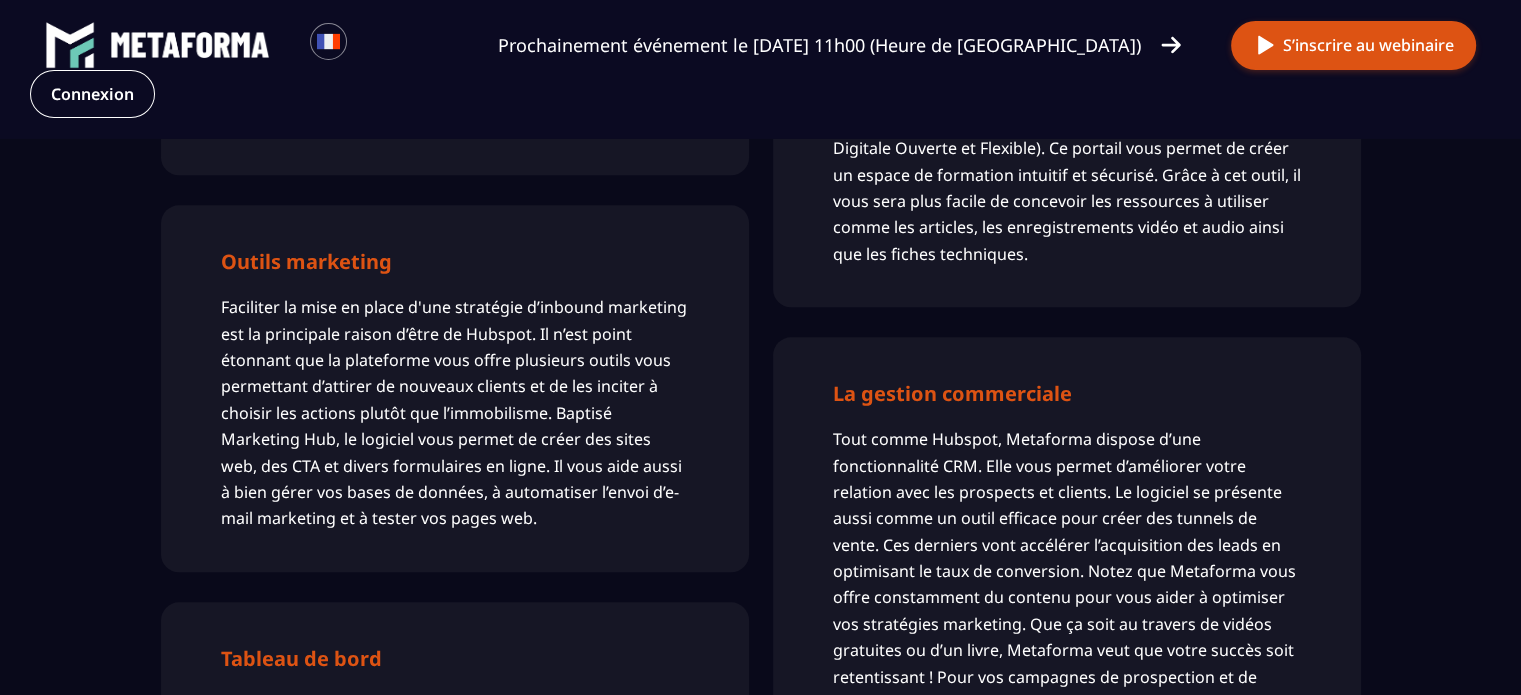 scroll, scrollTop: 2300, scrollLeft: 0, axis: vertical 